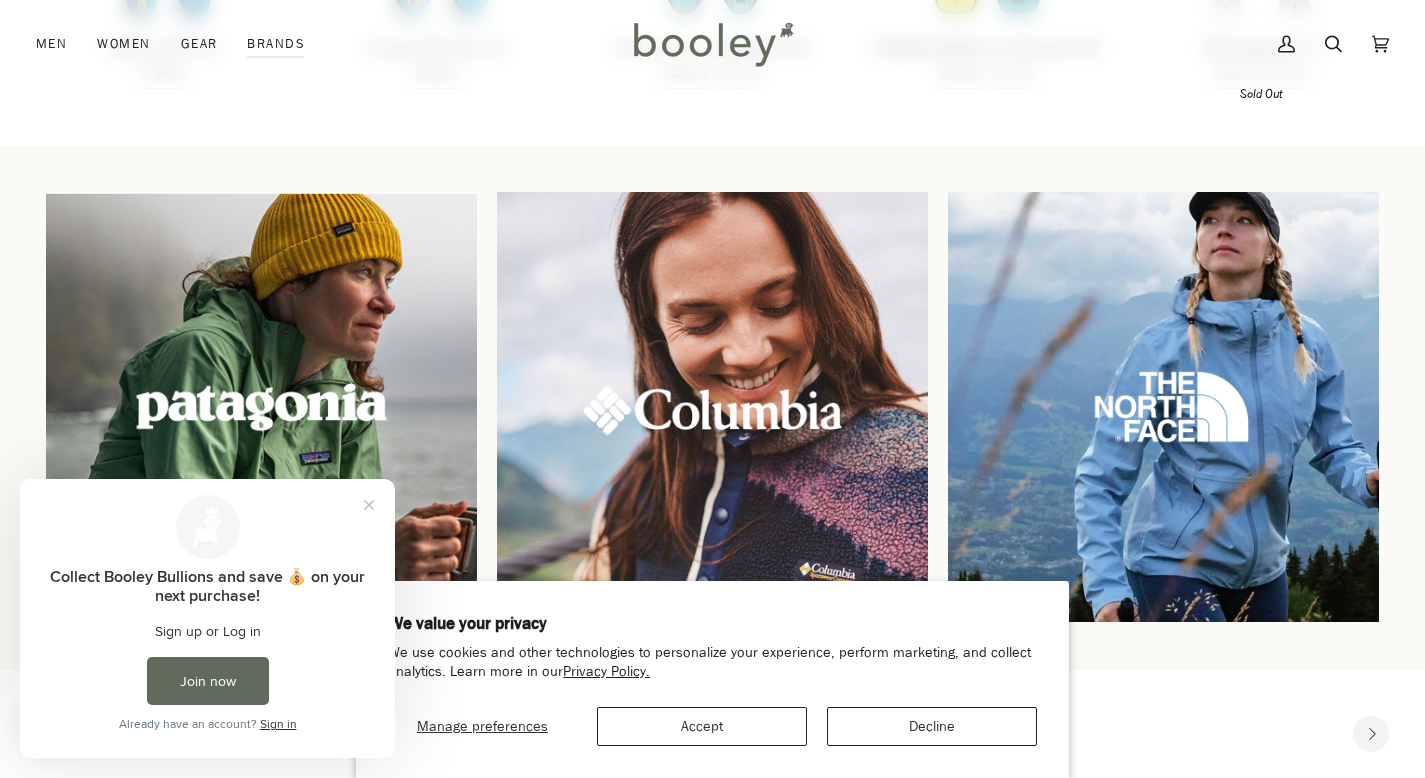 scroll, scrollTop: 0, scrollLeft: 0, axis: both 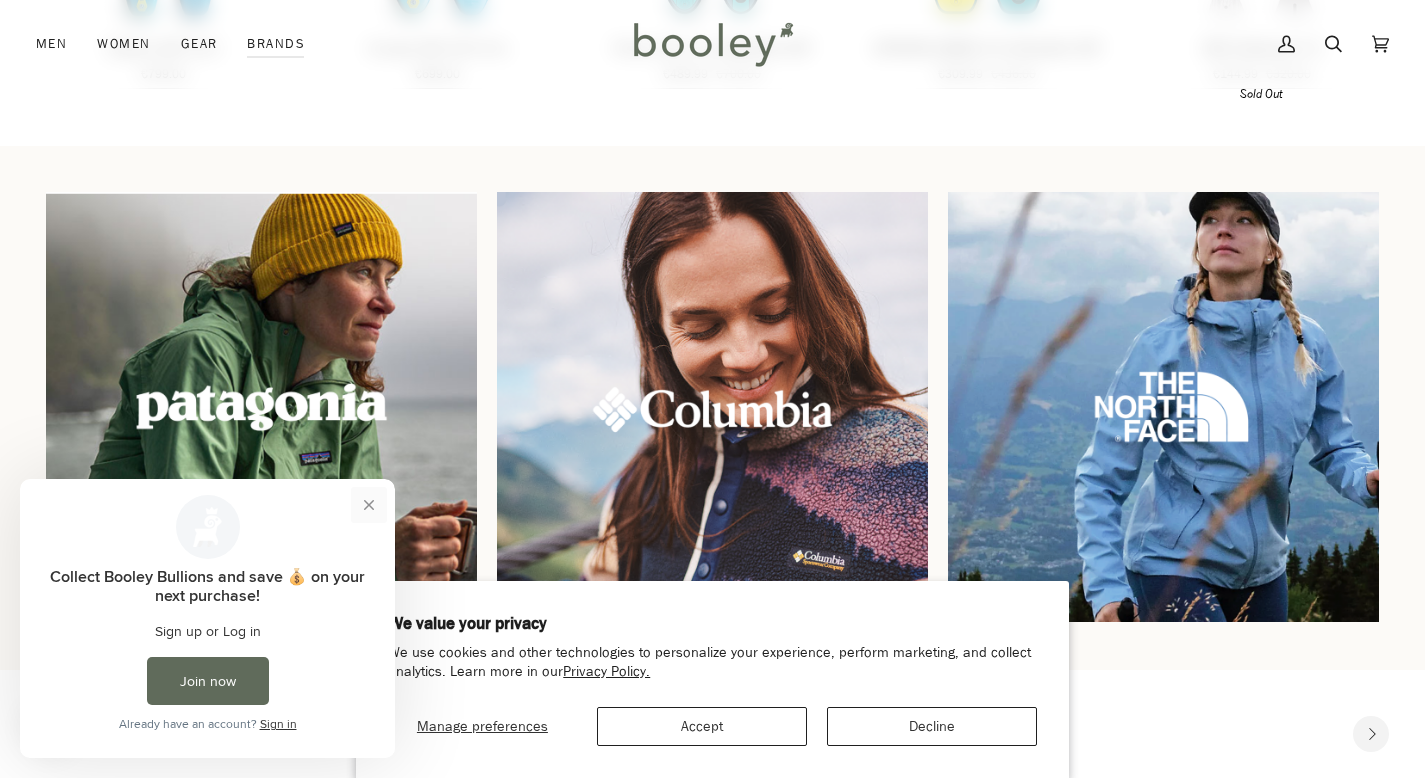 click at bounding box center (369, 505) 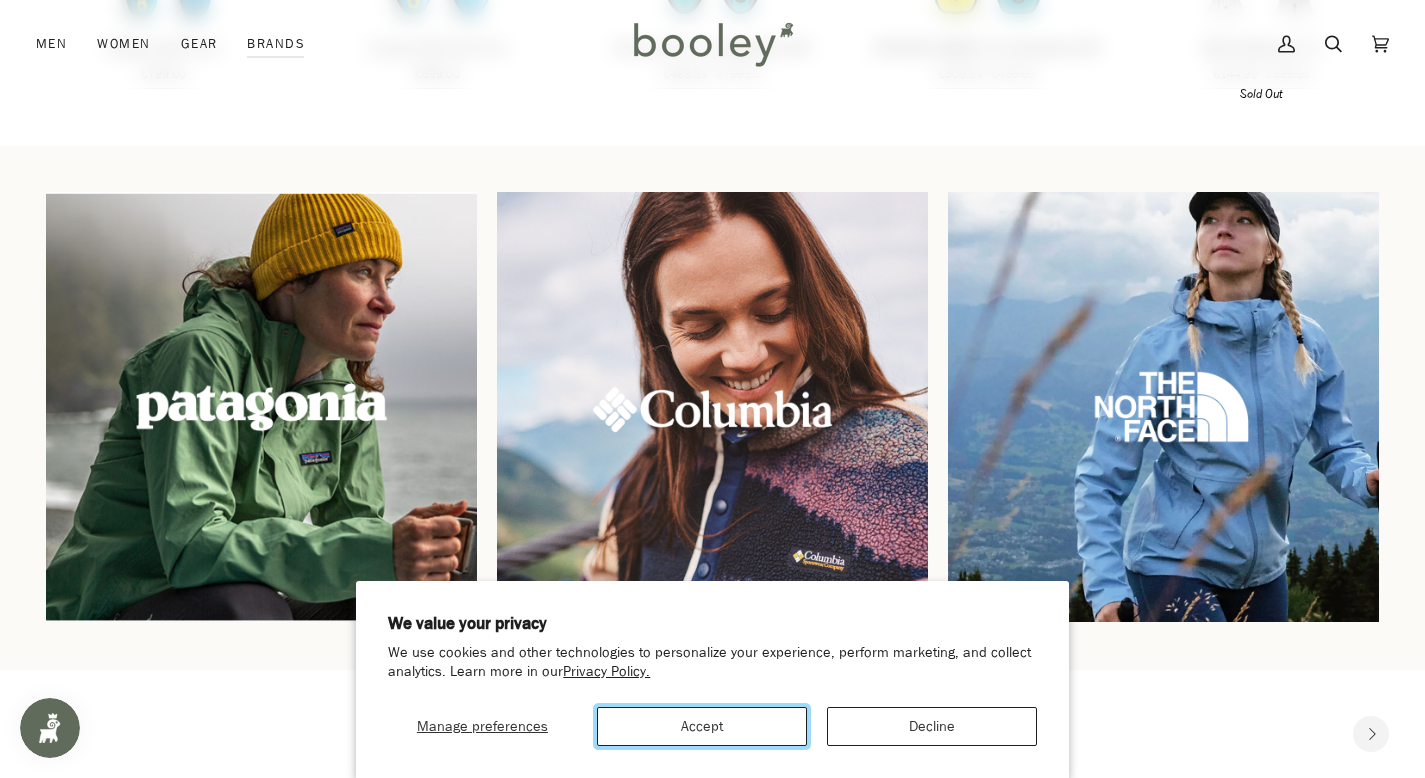 click on "Accept" at bounding box center [702, 726] 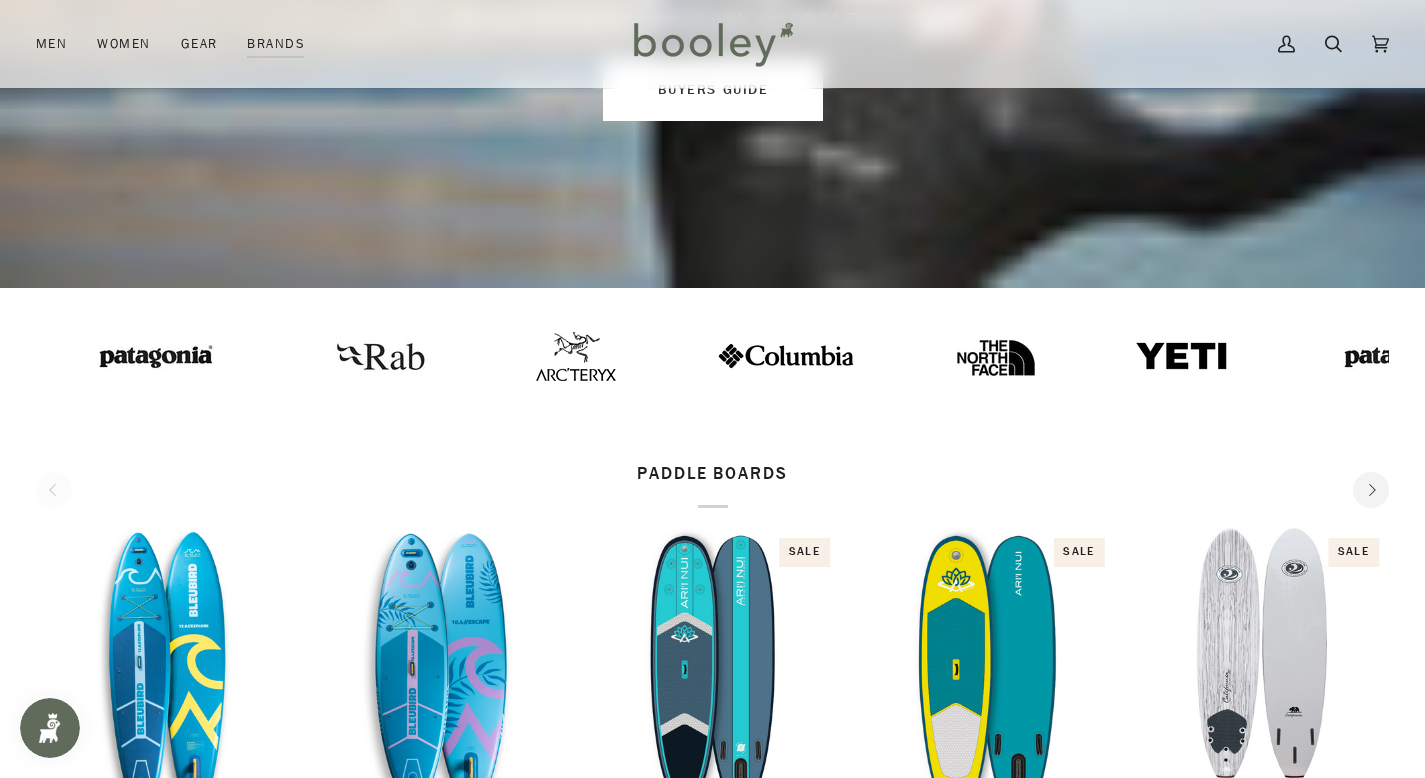 scroll, scrollTop: 0, scrollLeft: 0, axis: both 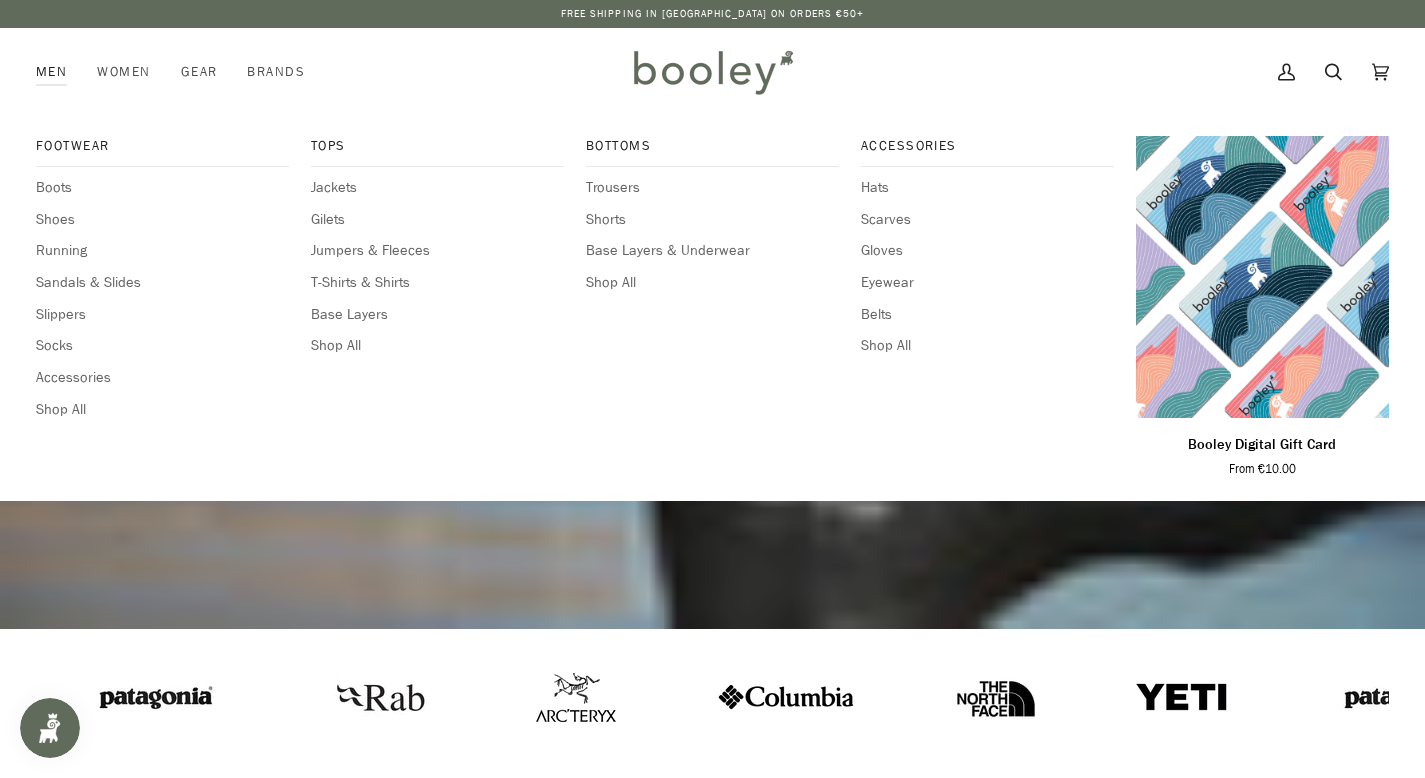 click on "Men" at bounding box center [59, 72] 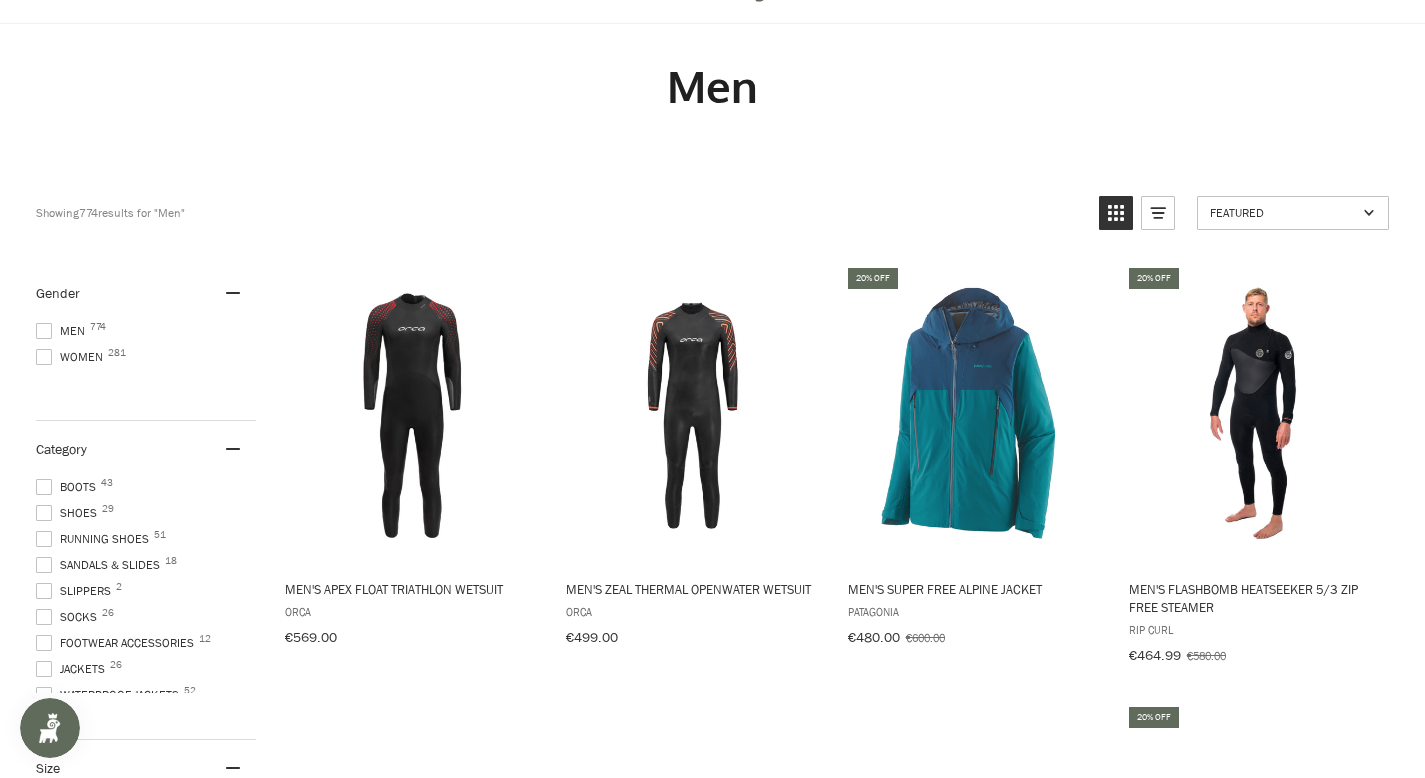 scroll, scrollTop: 109, scrollLeft: 0, axis: vertical 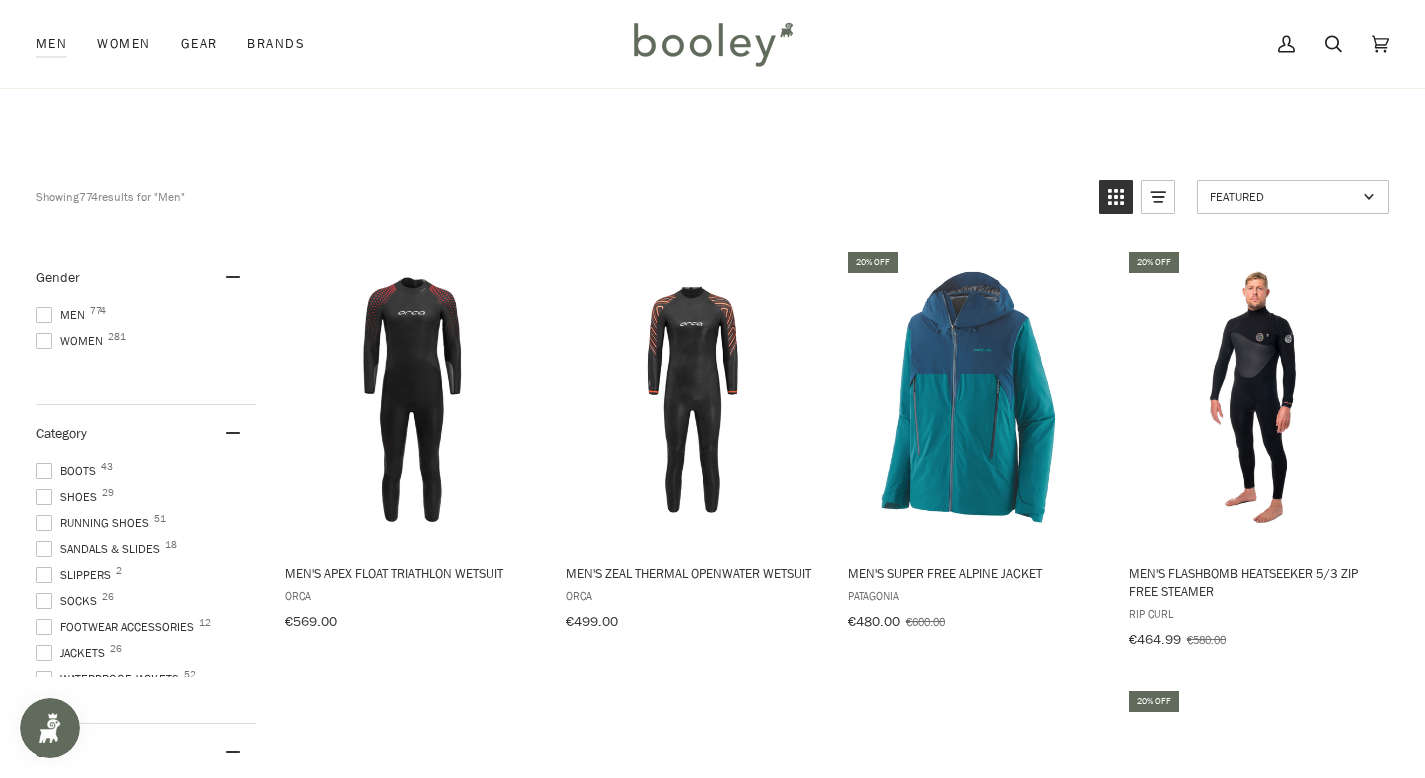 click on "Women 281" at bounding box center [72, 341] 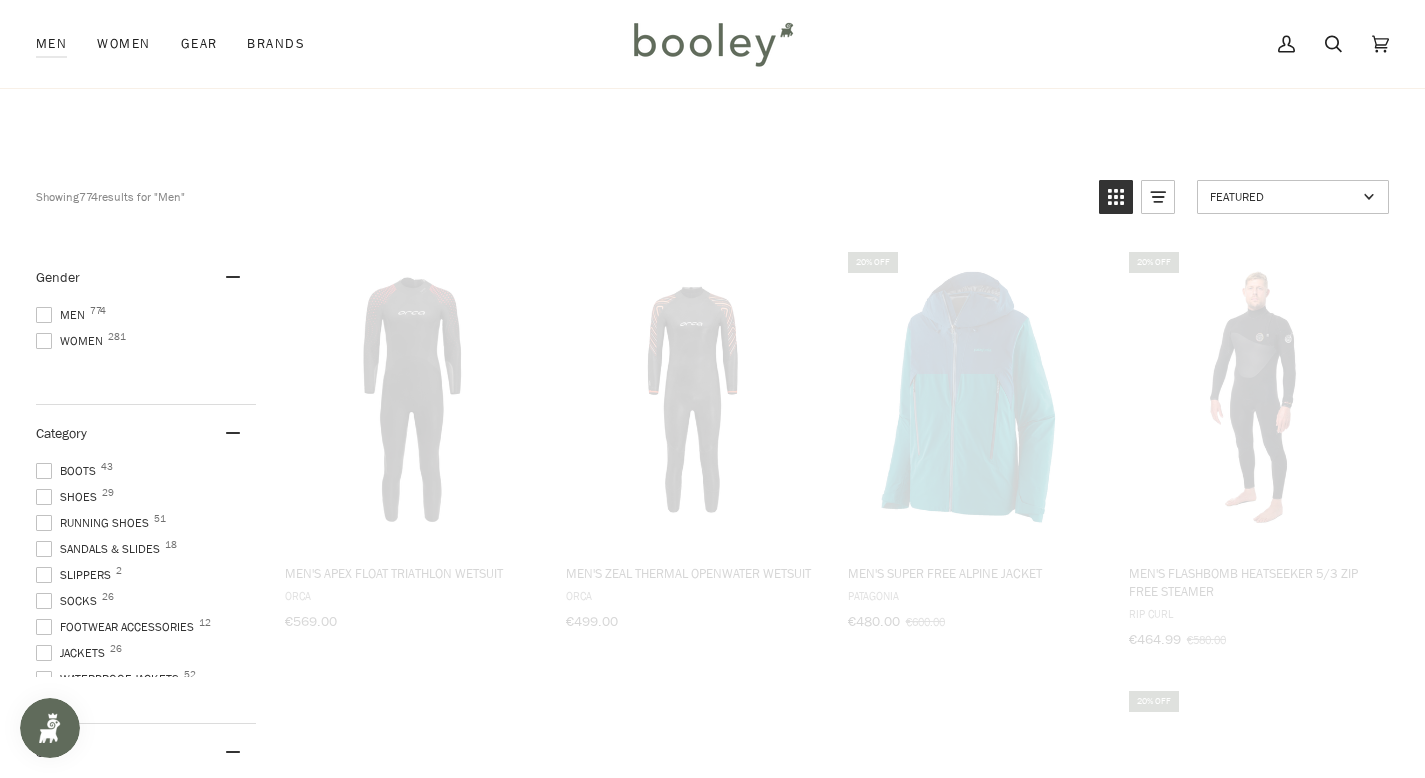 scroll, scrollTop: 60, scrollLeft: 0, axis: vertical 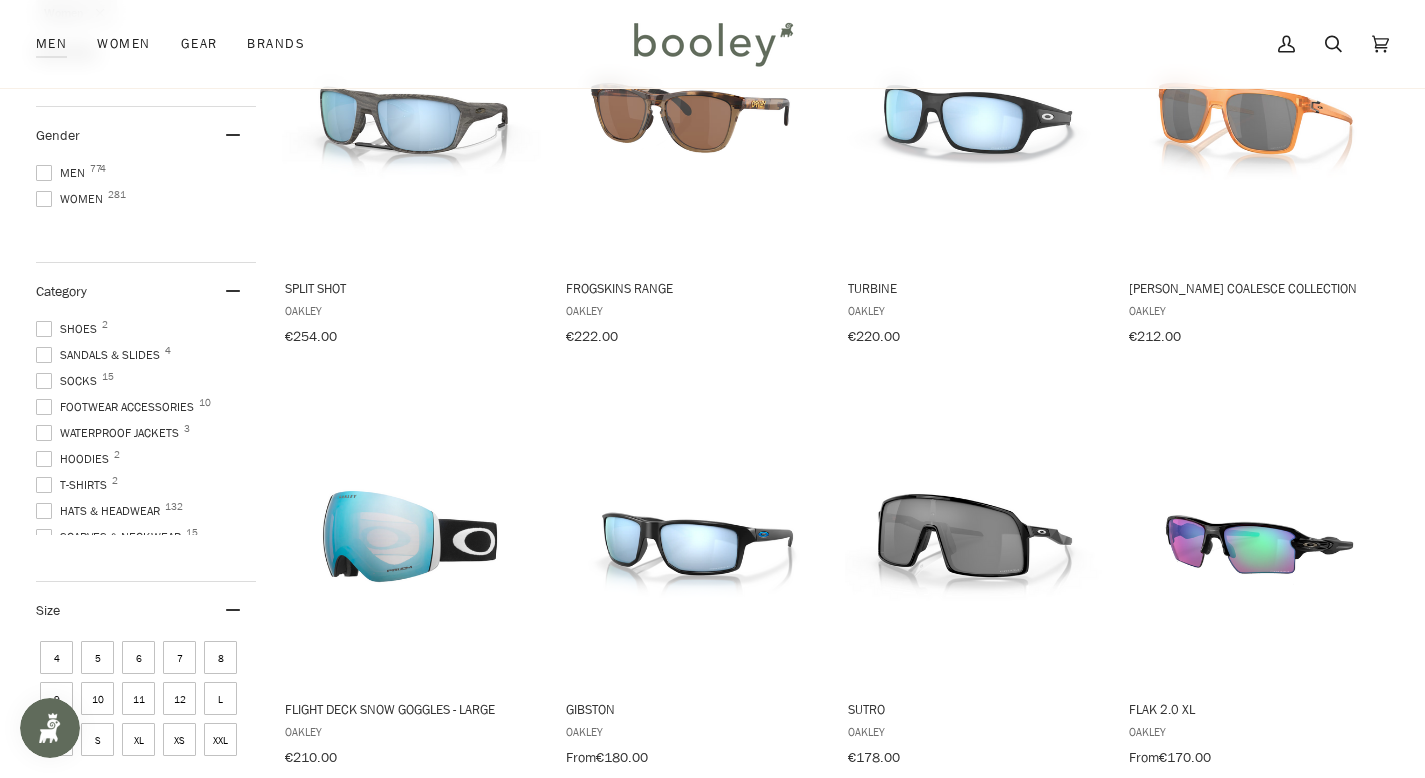 click on "Women 281" at bounding box center (72, 199) 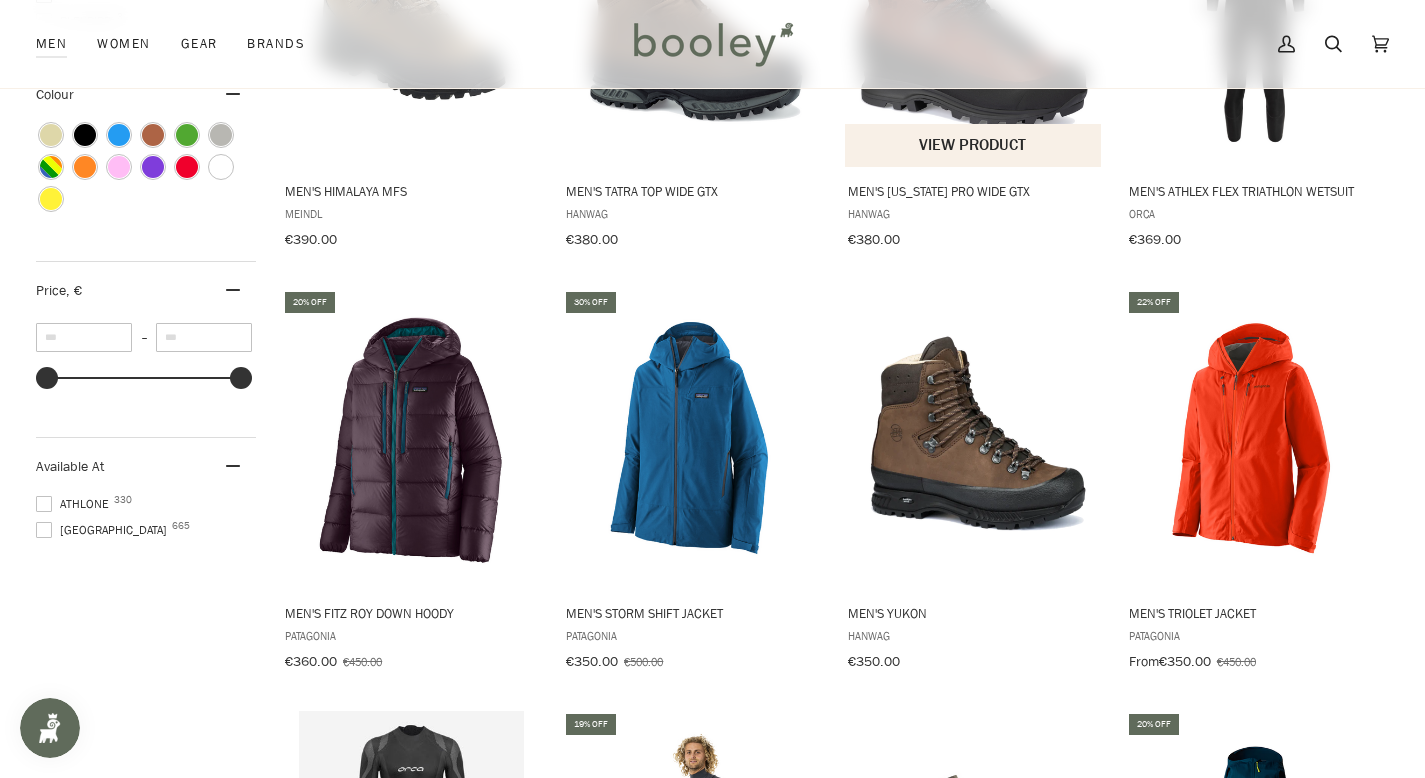 scroll, scrollTop: 1077, scrollLeft: 0, axis: vertical 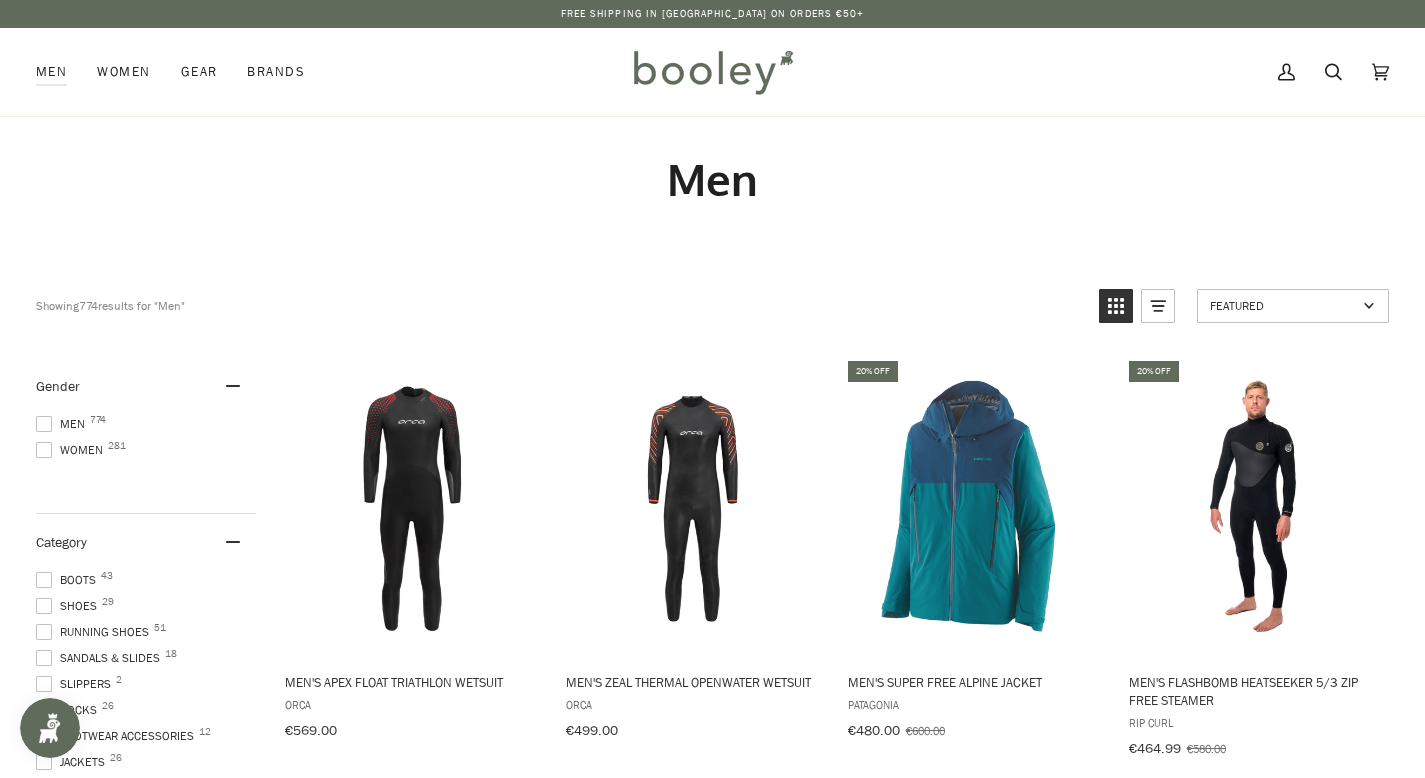 click at bounding box center (712, 72) 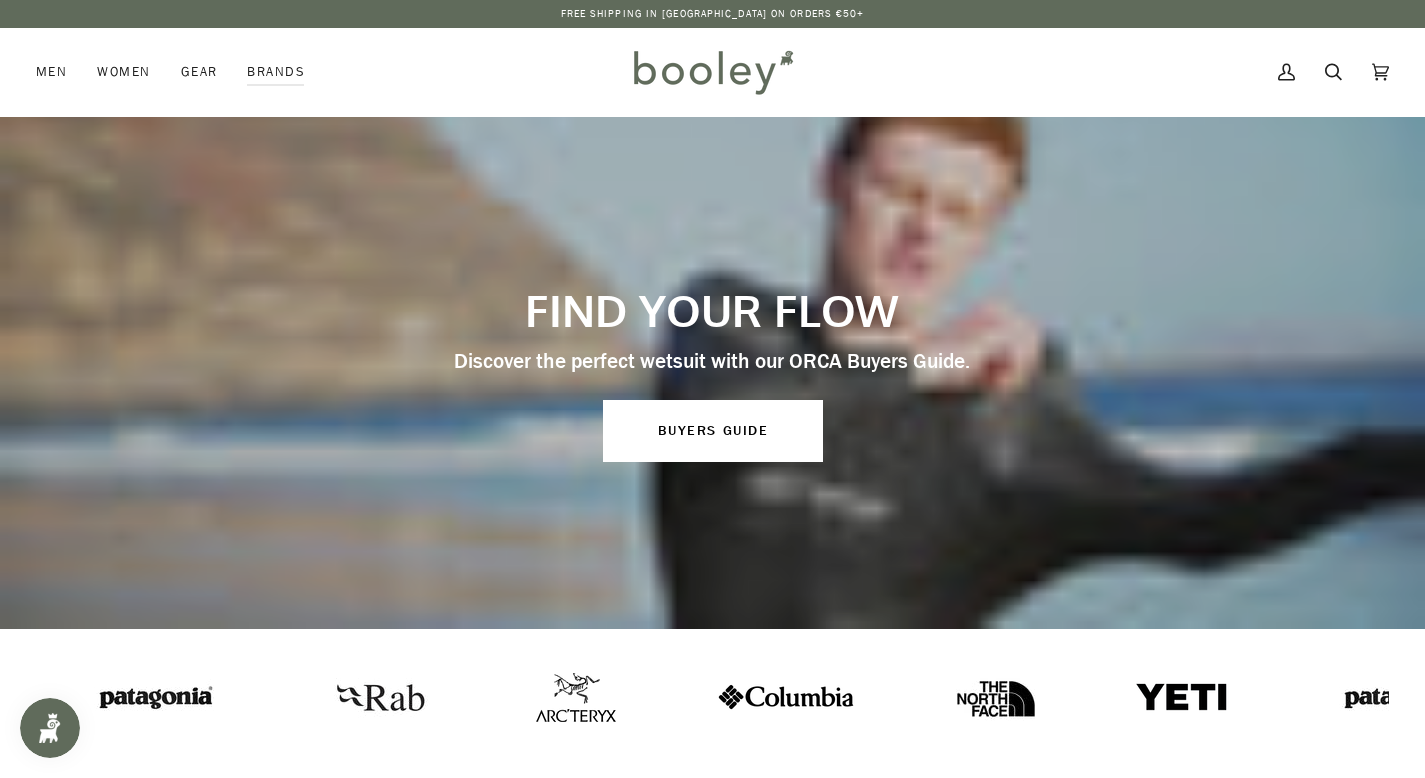 scroll, scrollTop: 0, scrollLeft: 0, axis: both 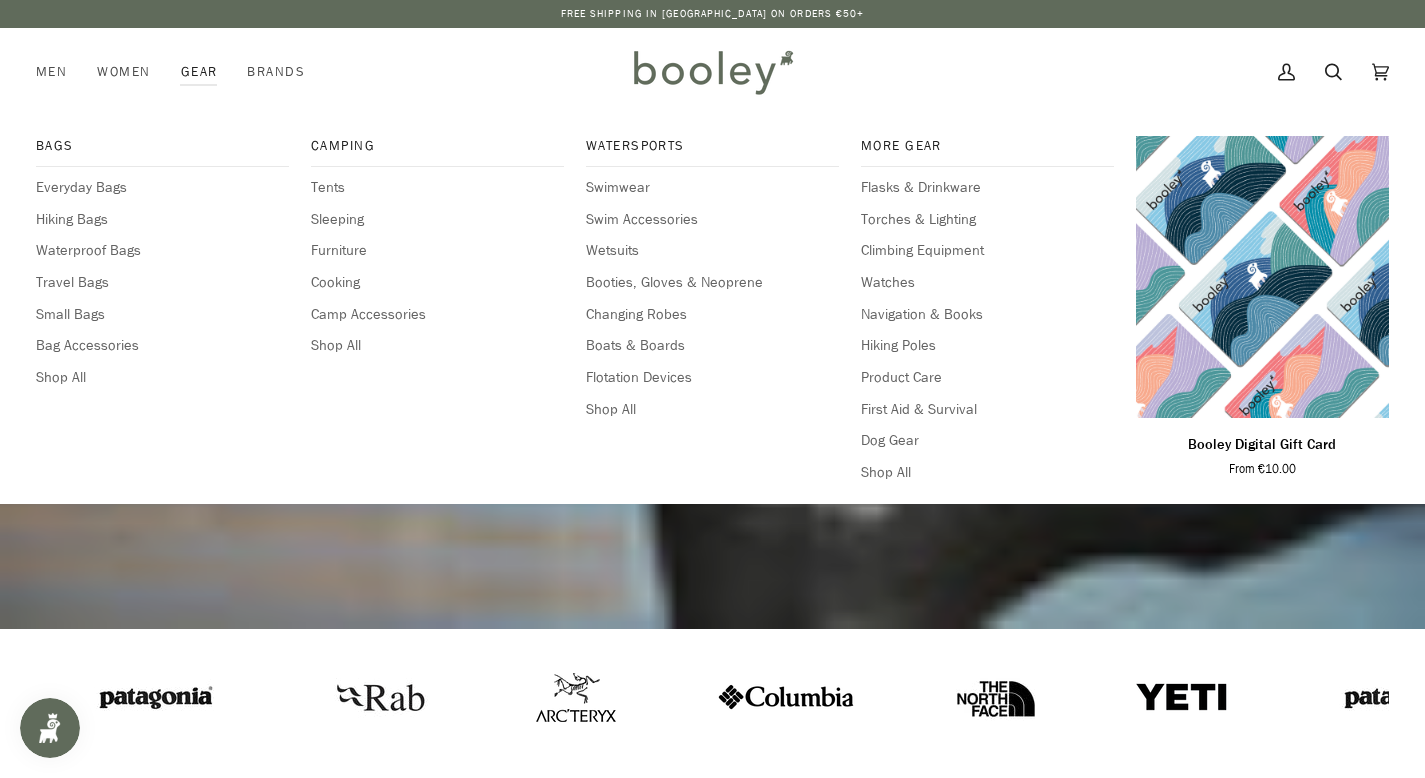click on "Gear" at bounding box center (199, 72) 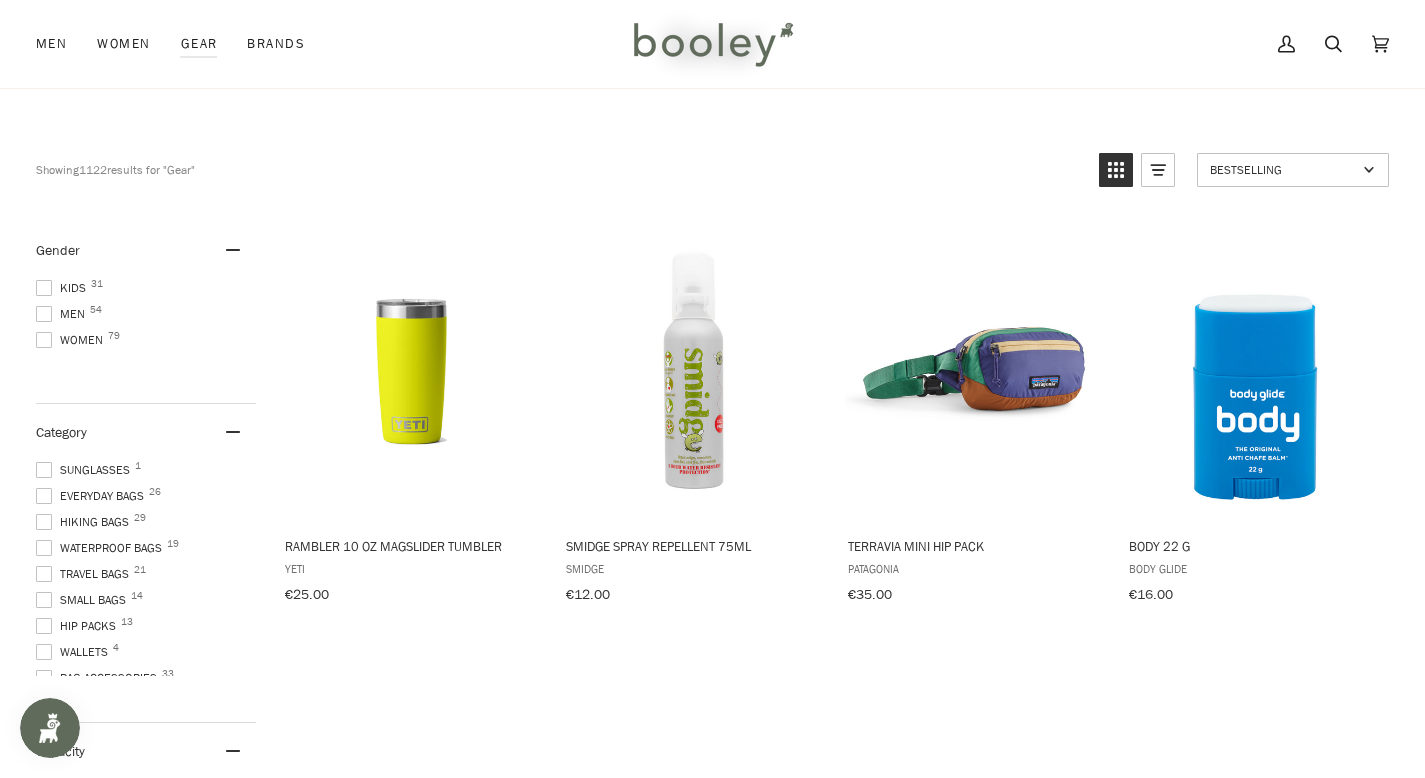 scroll, scrollTop: 139, scrollLeft: 0, axis: vertical 